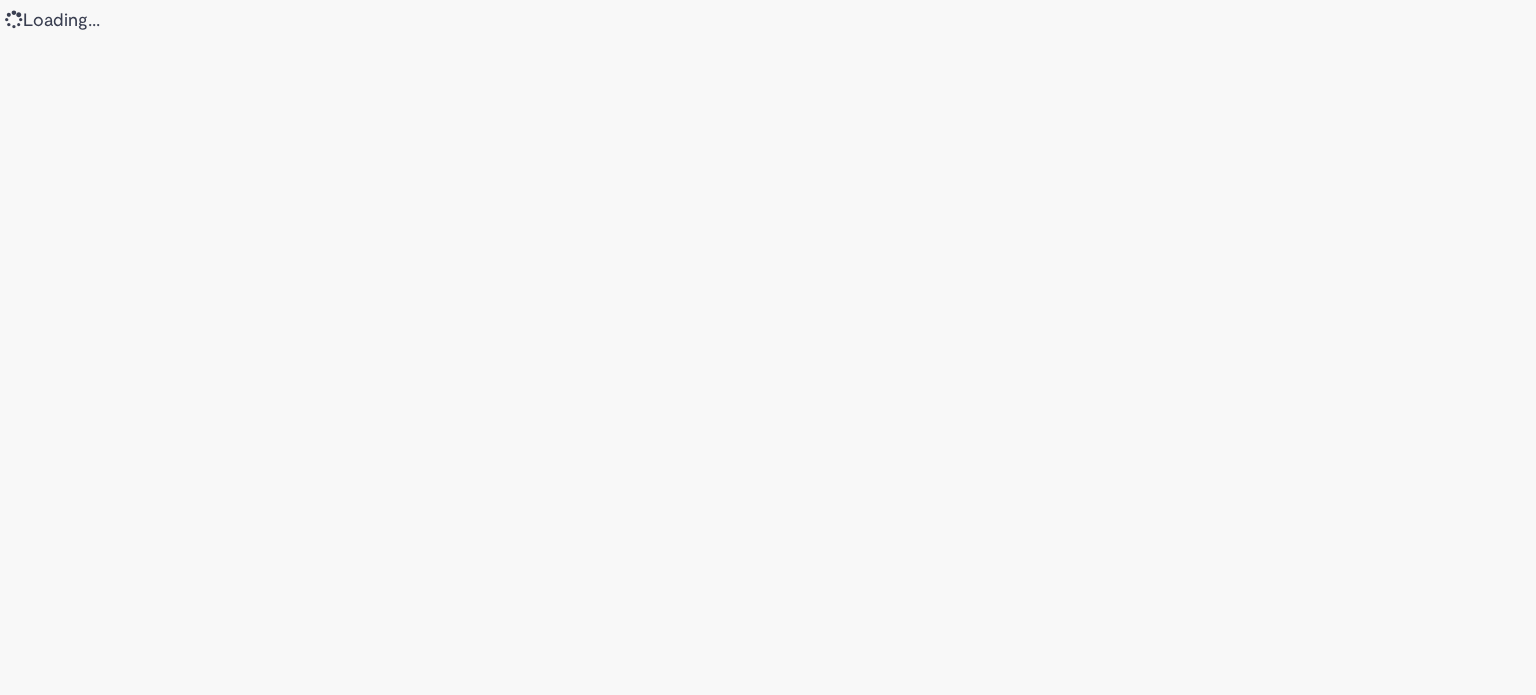 scroll, scrollTop: 0, scrollLeft: 0, axis: both 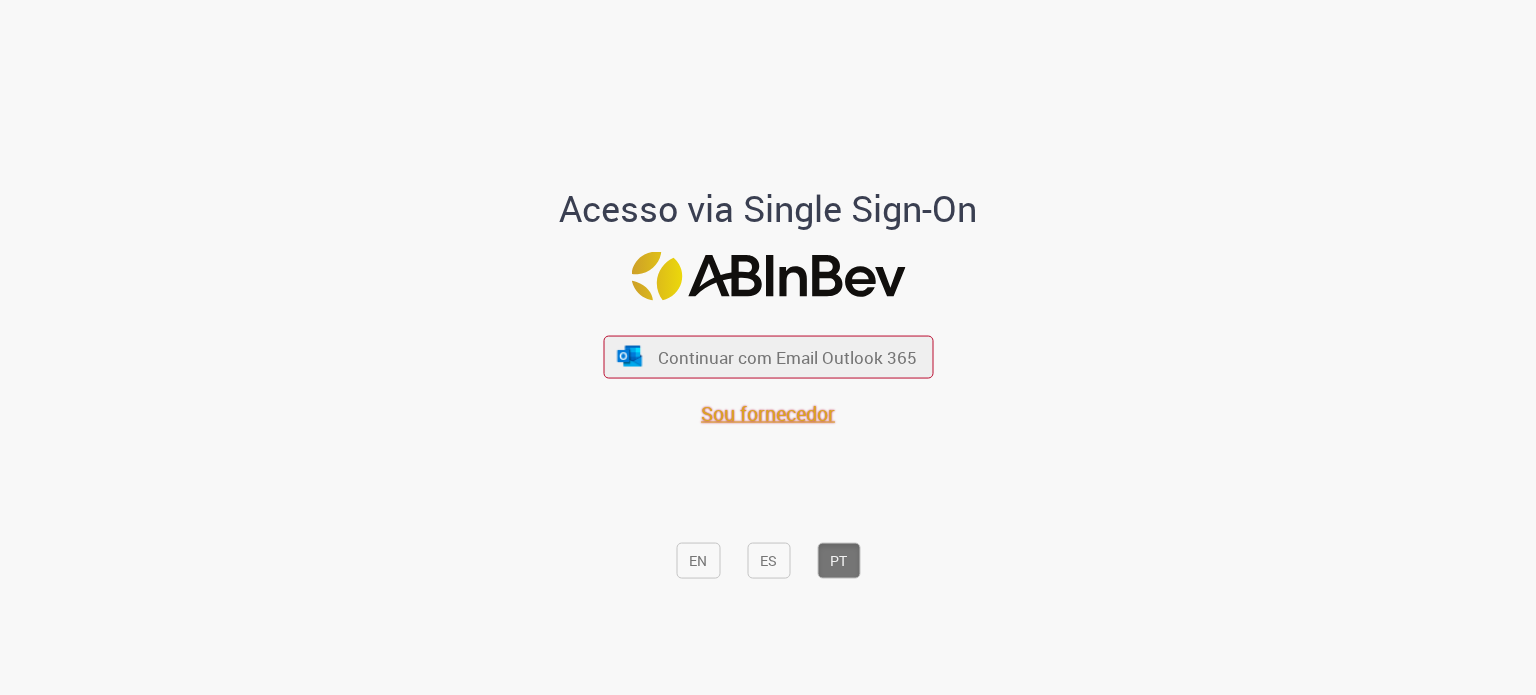 click on "Sou fornecedor" at bounding box center (768, 412) 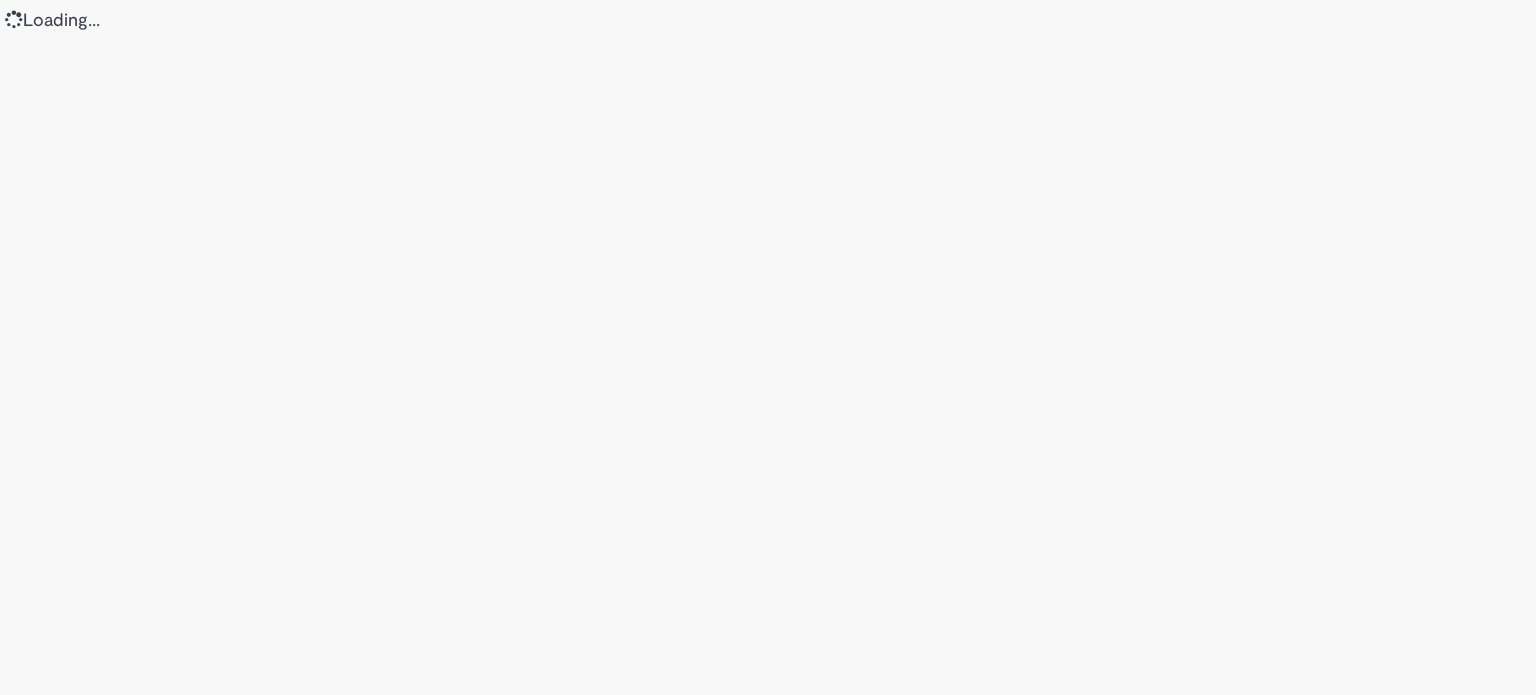 scroll, scrollTop: 0, scrollLeft: 0, axis: both 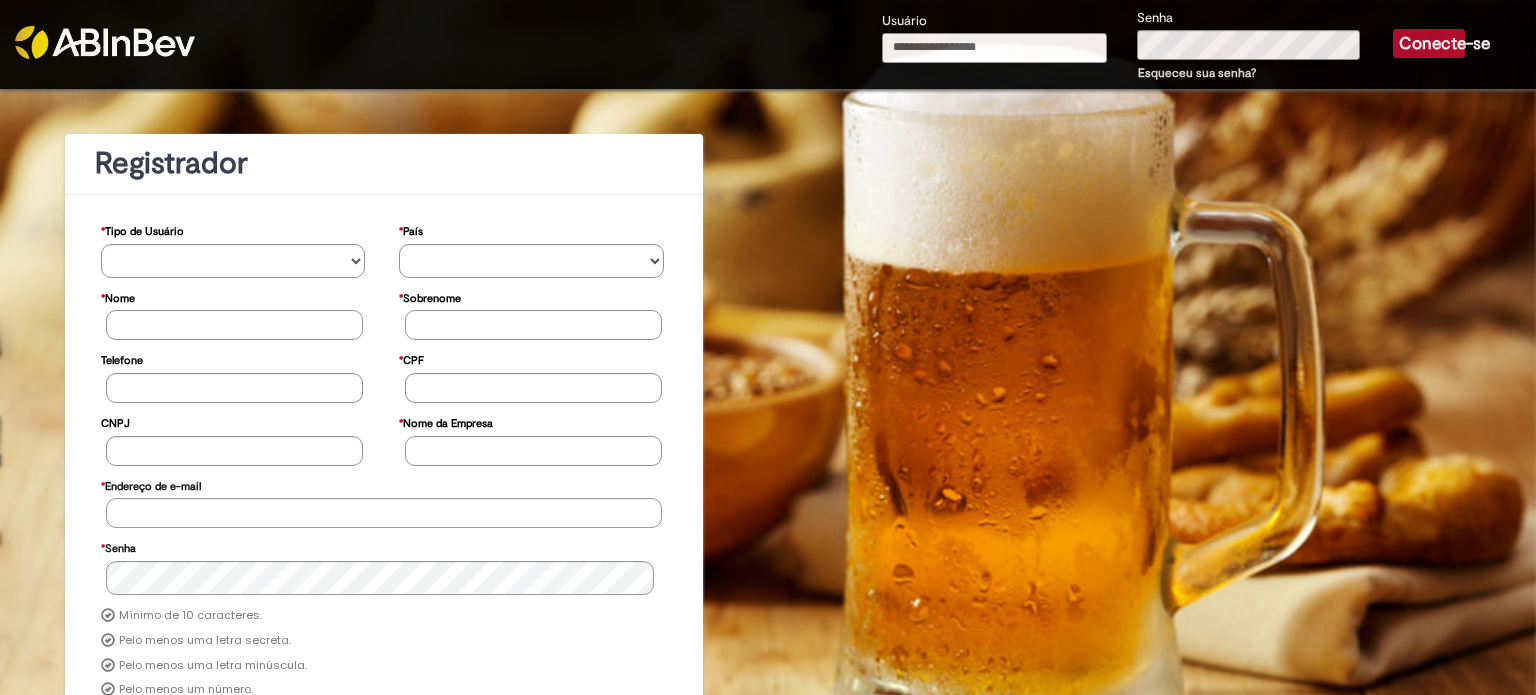 click on "Usuário" at bounding box center (995, 48) 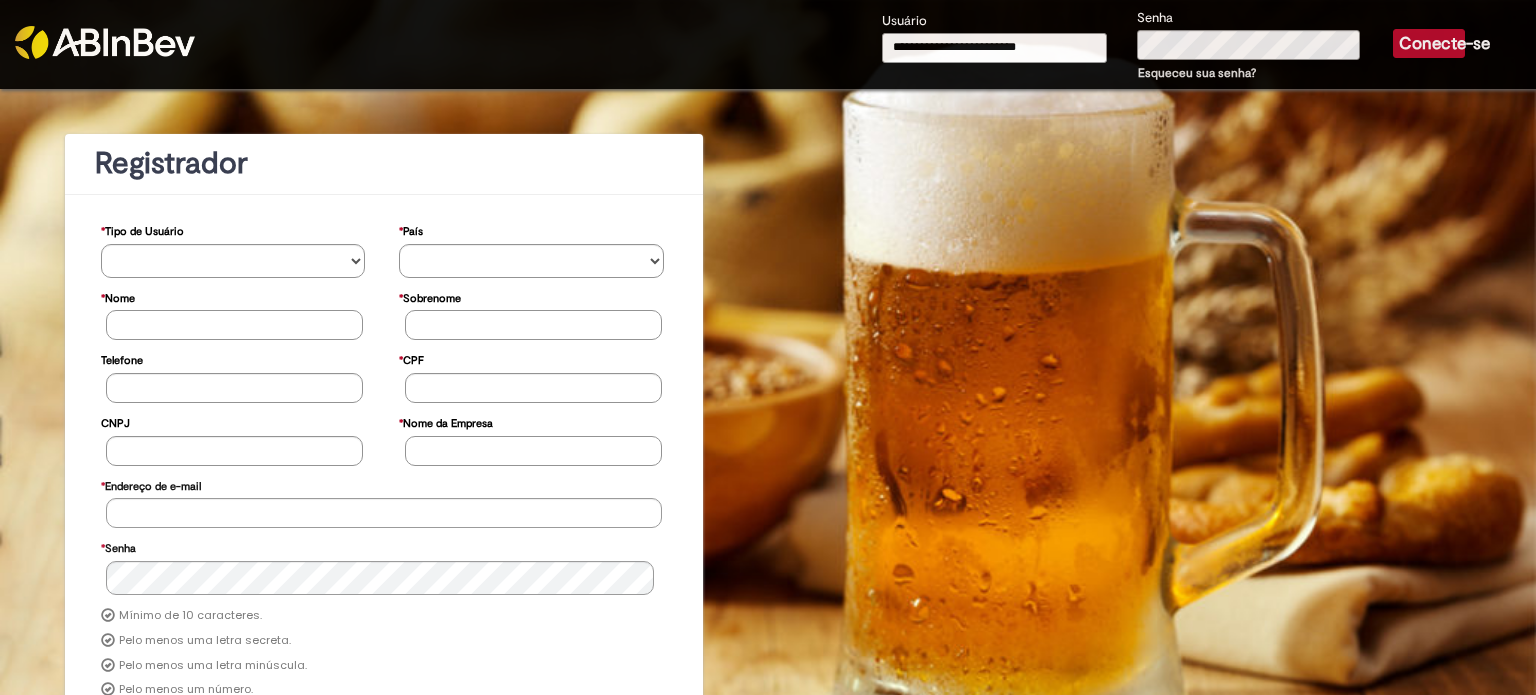 type on "**********" 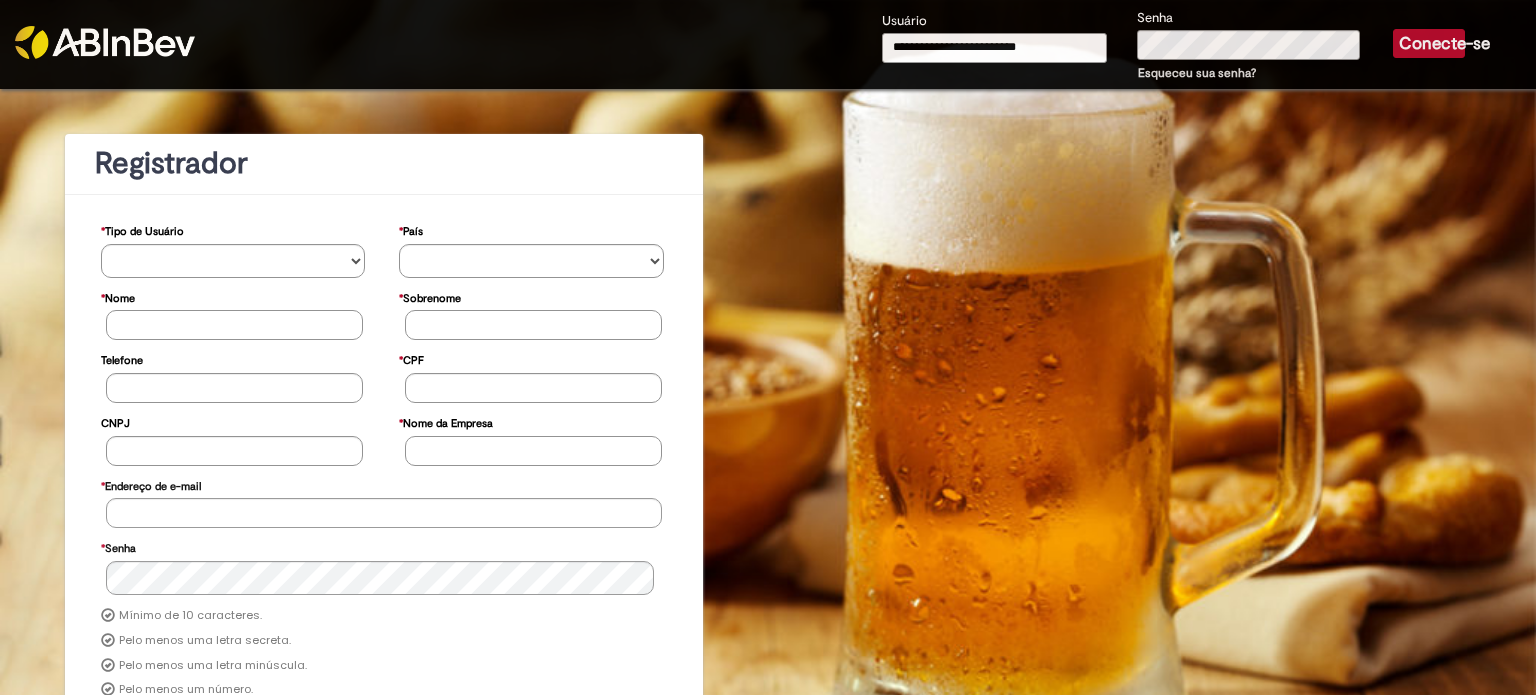 drag, startPoint x: 1057, startPoint y: 52, endPoint x: 819, endPoint y: 47, distance: 238.05252 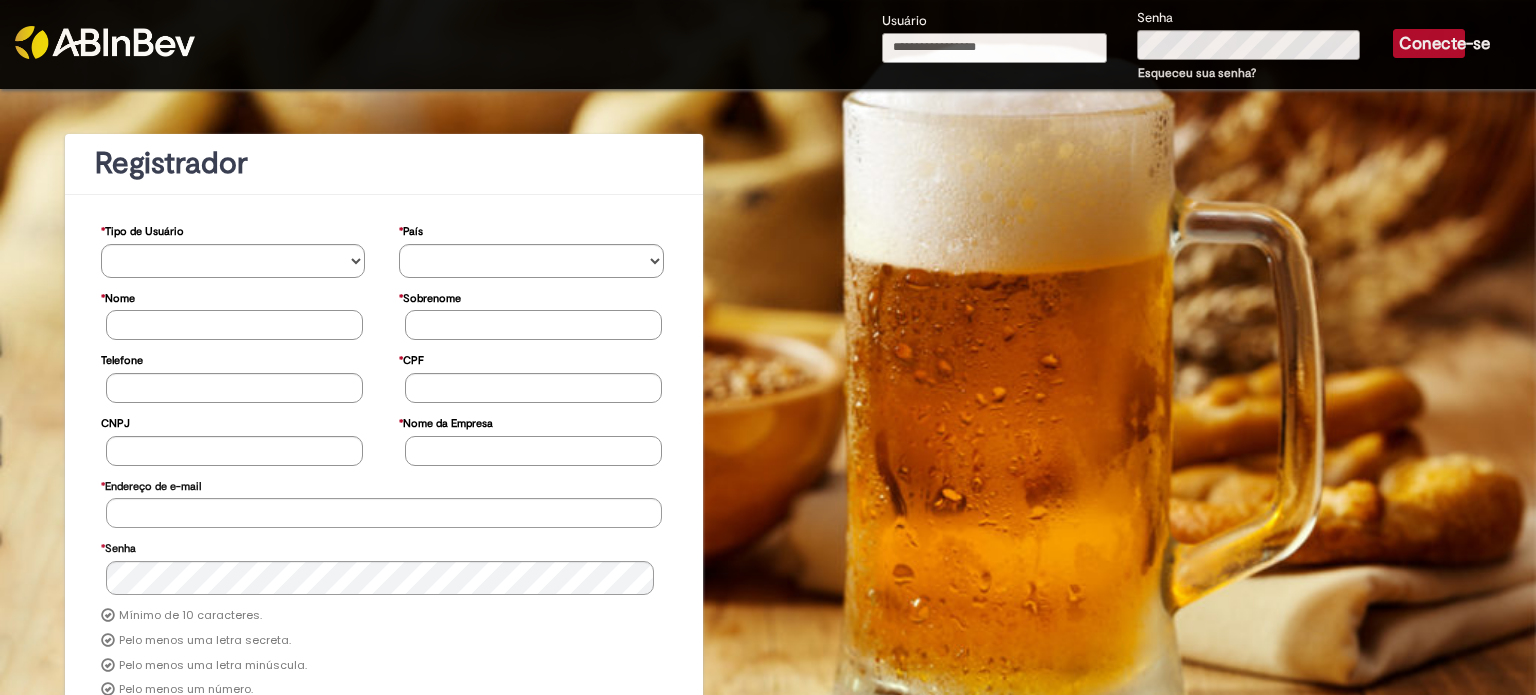 click on "Usuário" at bounding box center [995, 48] 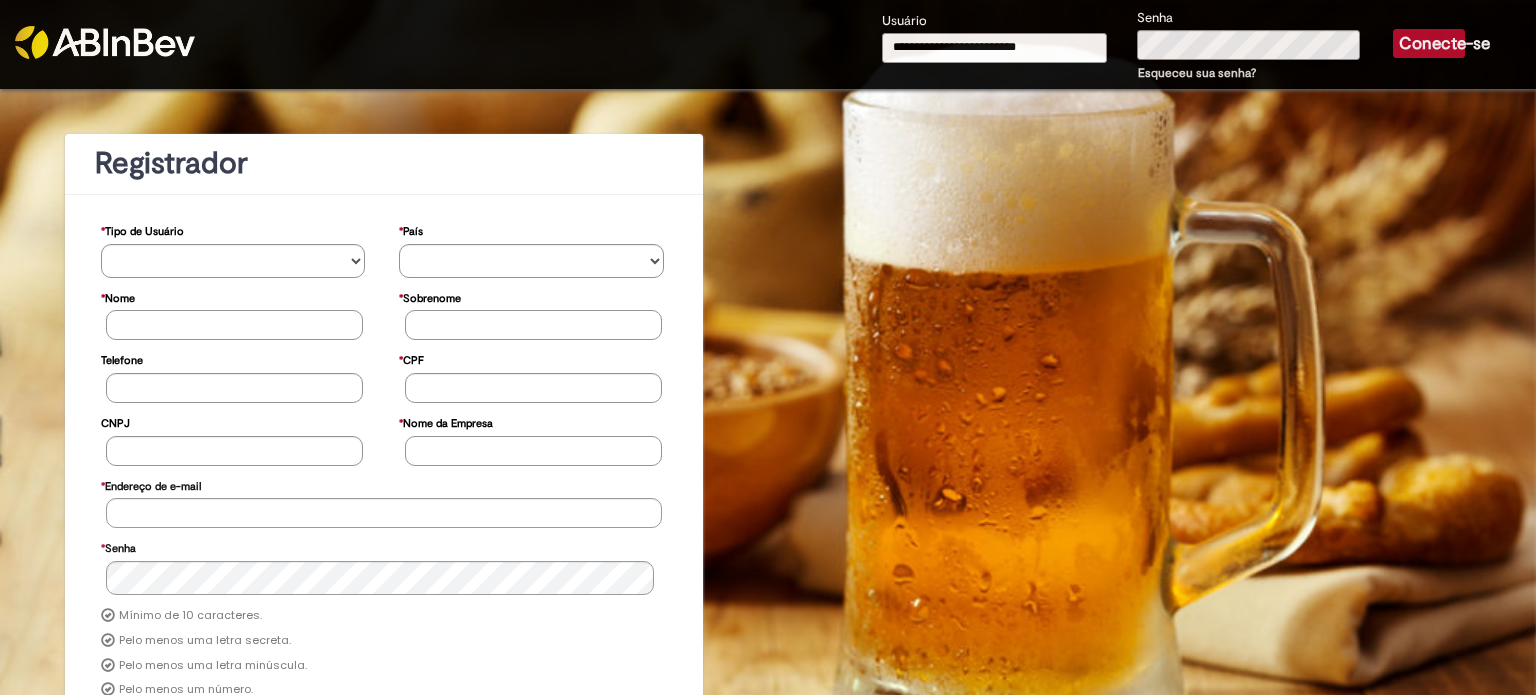 drag, startPoint x: 1032, startPoint y: 45, endPoint x: 787, endPoint y: 47, distance: 245.00816 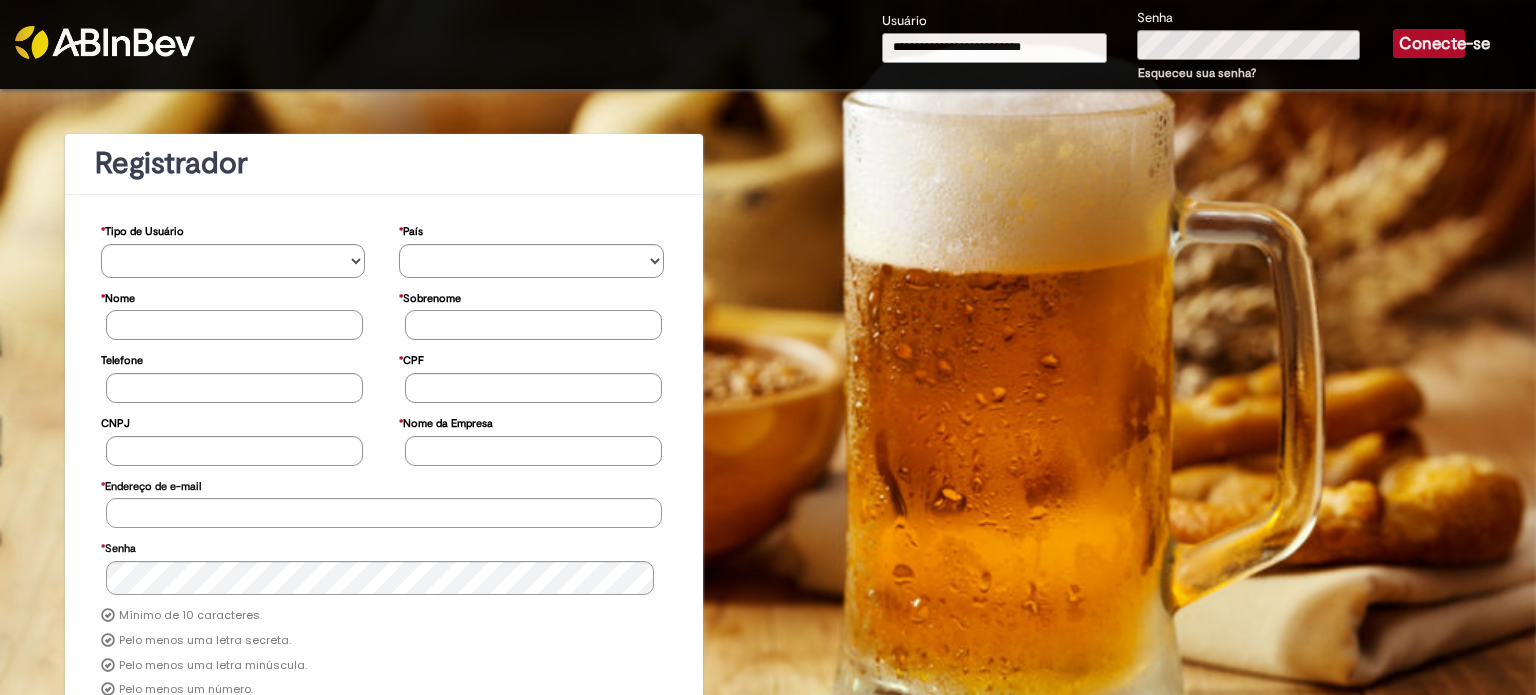 type on "**********" 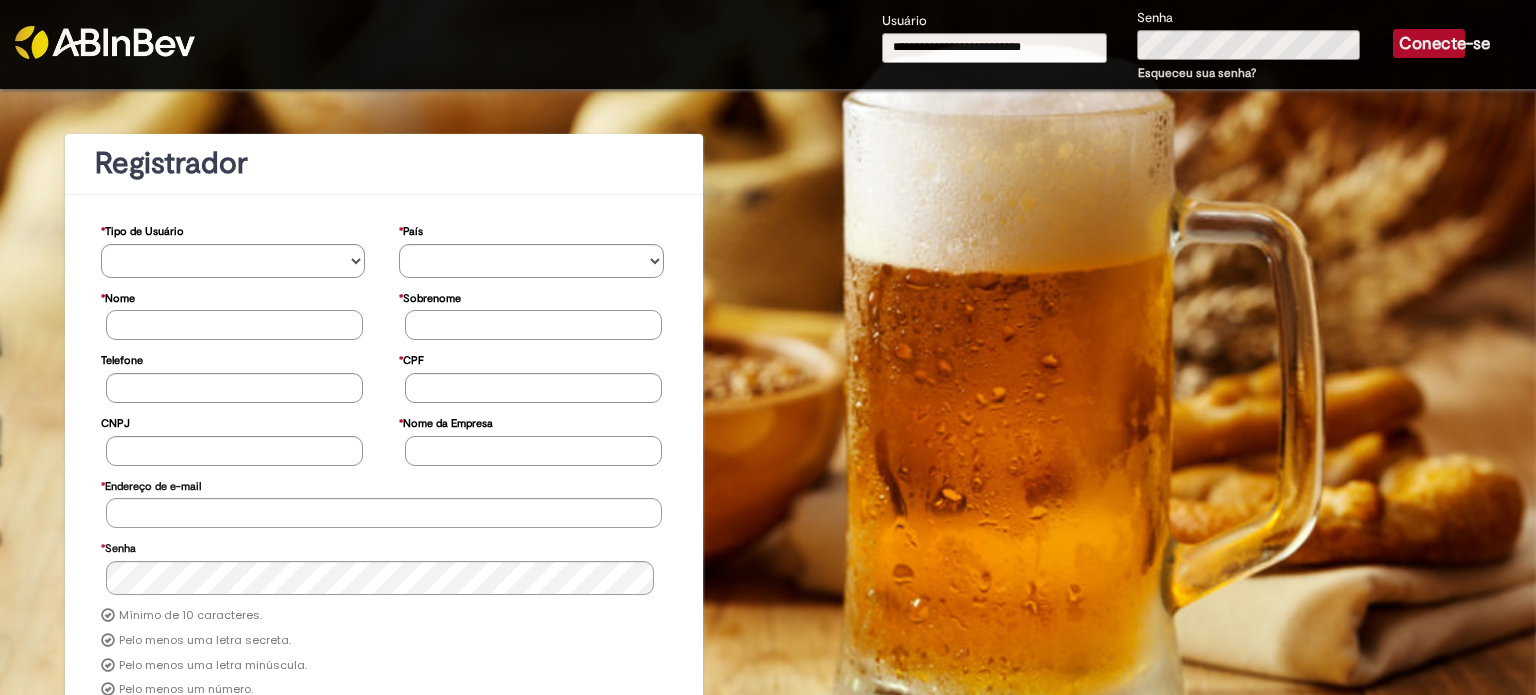 click on "Conecte-se" at bounding box center (1429, 43) 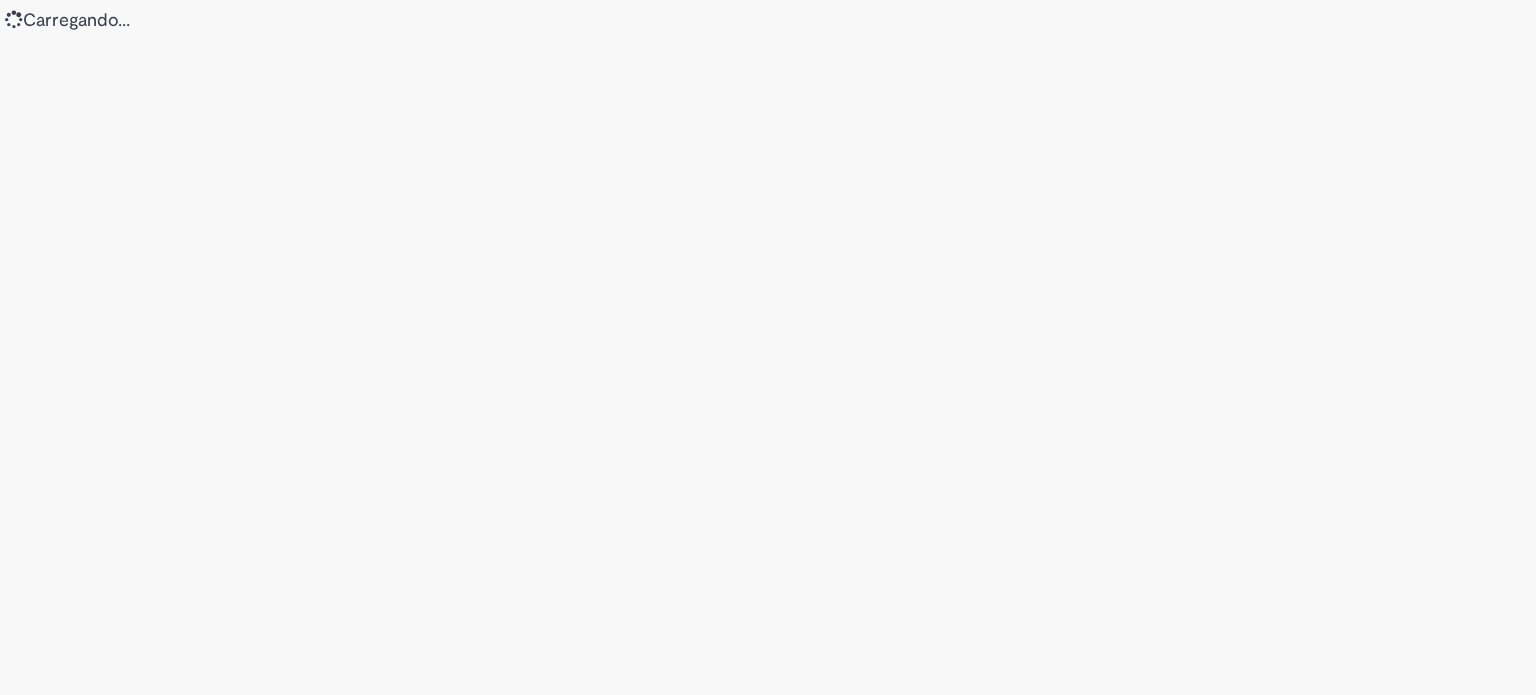scroll, scrollTop: 0, scrollLeft: 0, axis: both 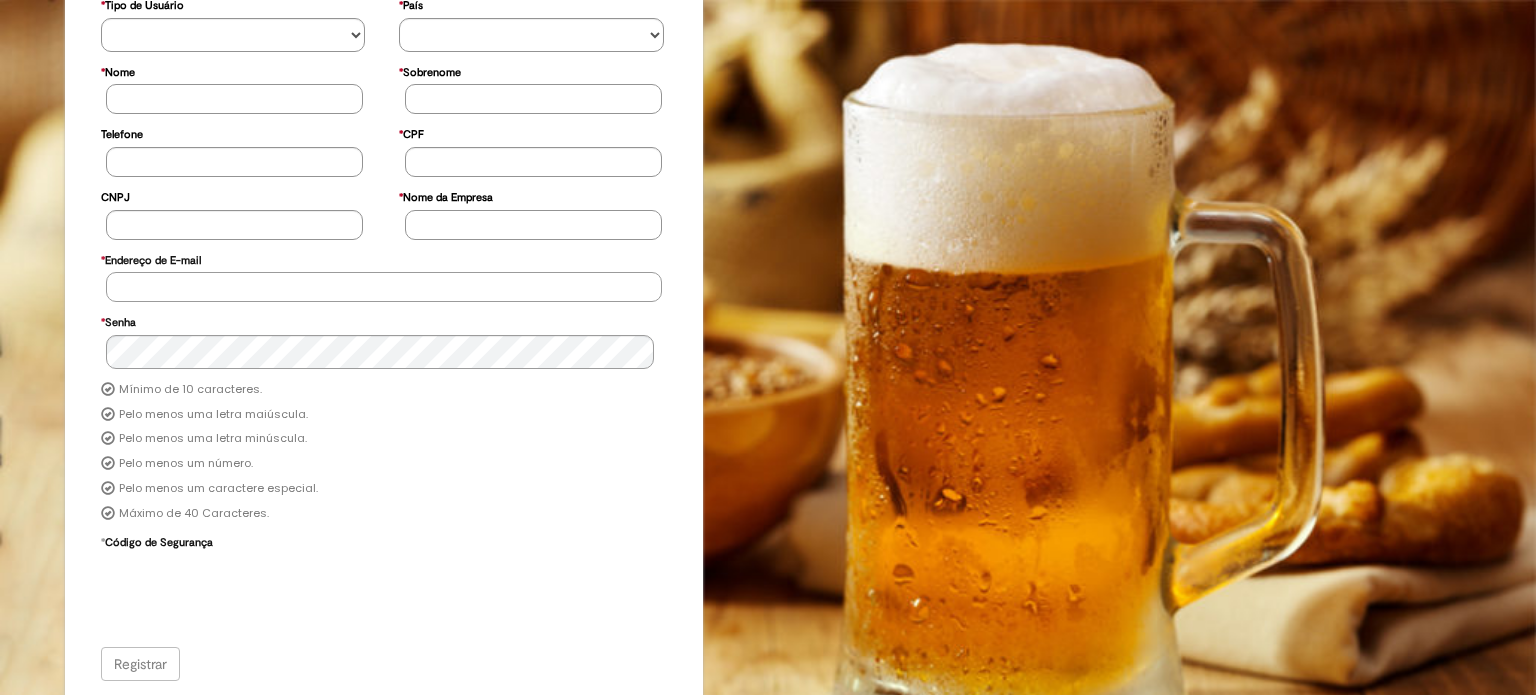 type on "**********" 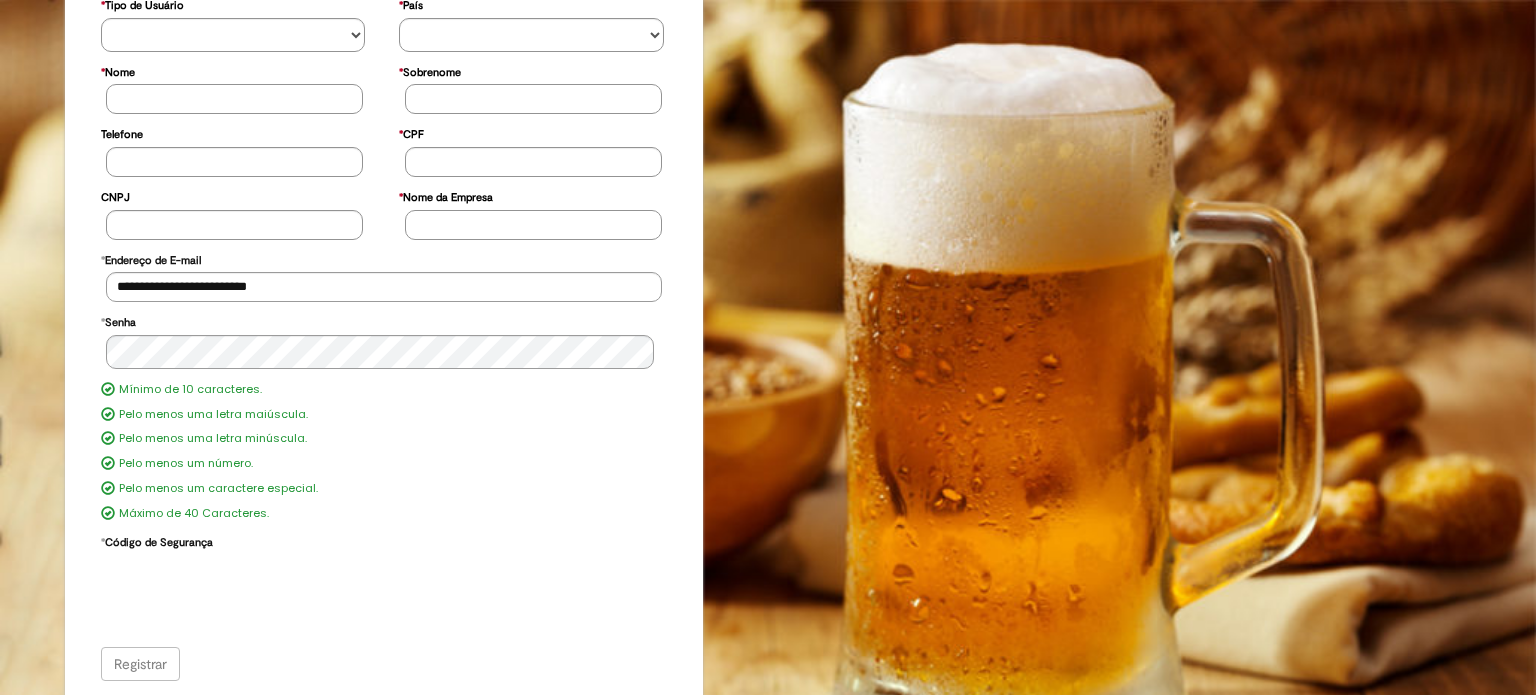 drag, startPoint x: 155, startPoint y: 655, endPoint x: 164, endPoint y: 650, distance: 10.29563 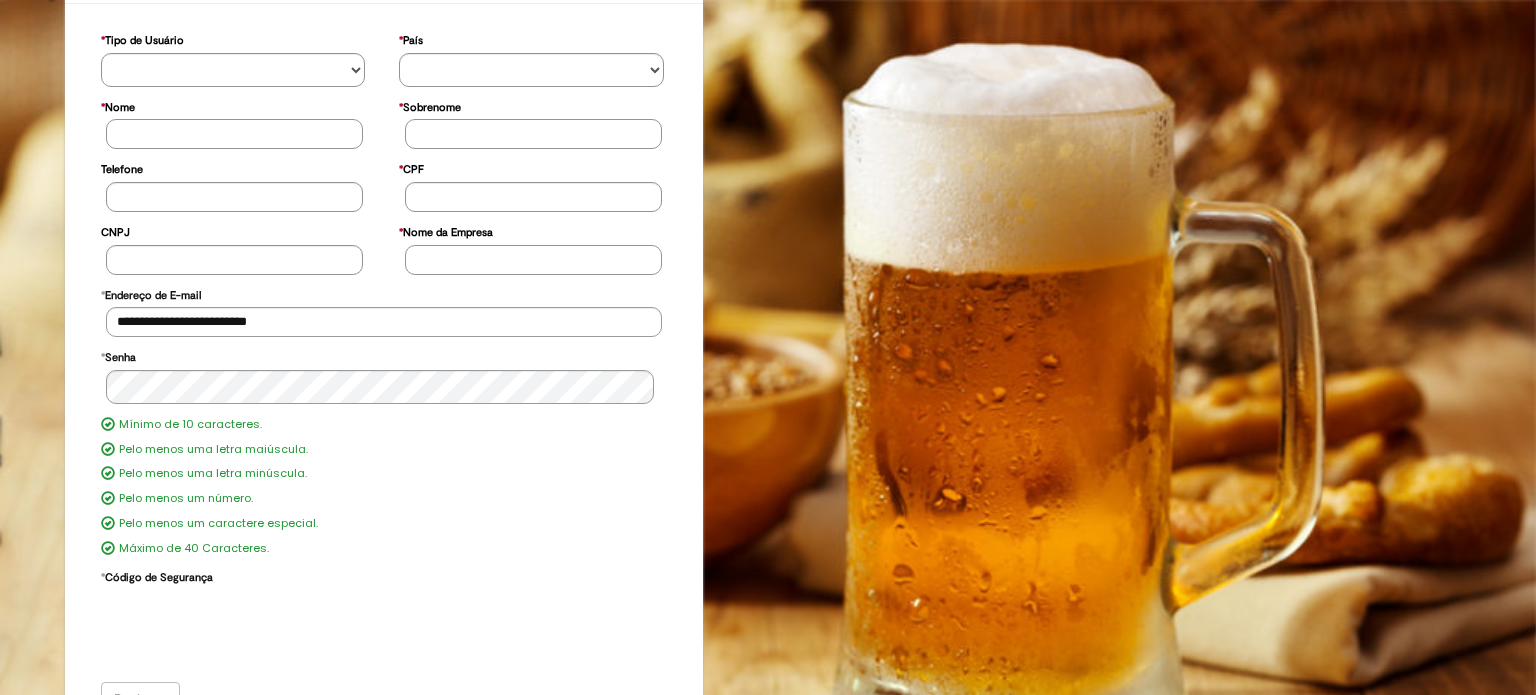 scroll, scrollTop: 206, scrollLeft: 0, axis: vertical 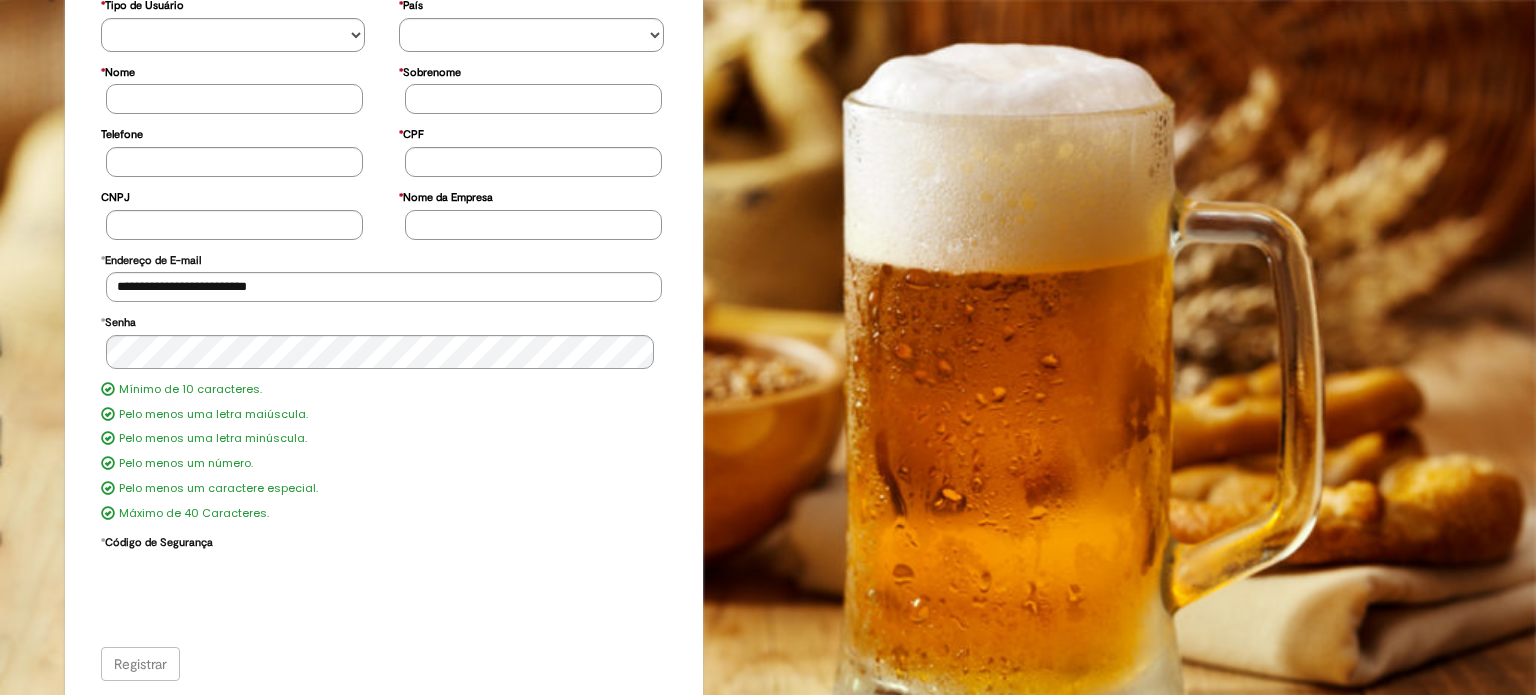 click on "Registrar" at bounding box center [384, 664] 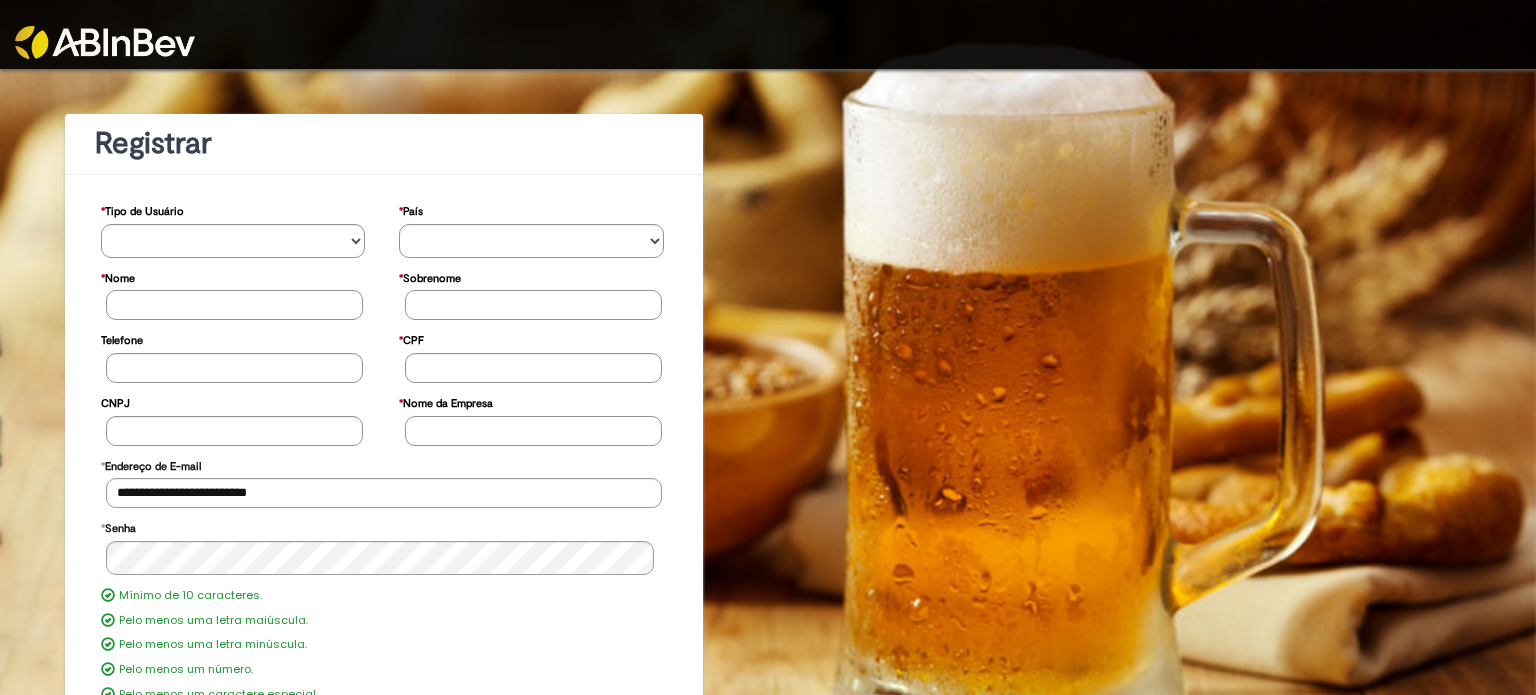 scroll, scrollTop: 0, scrollLeft: 0, axis: both 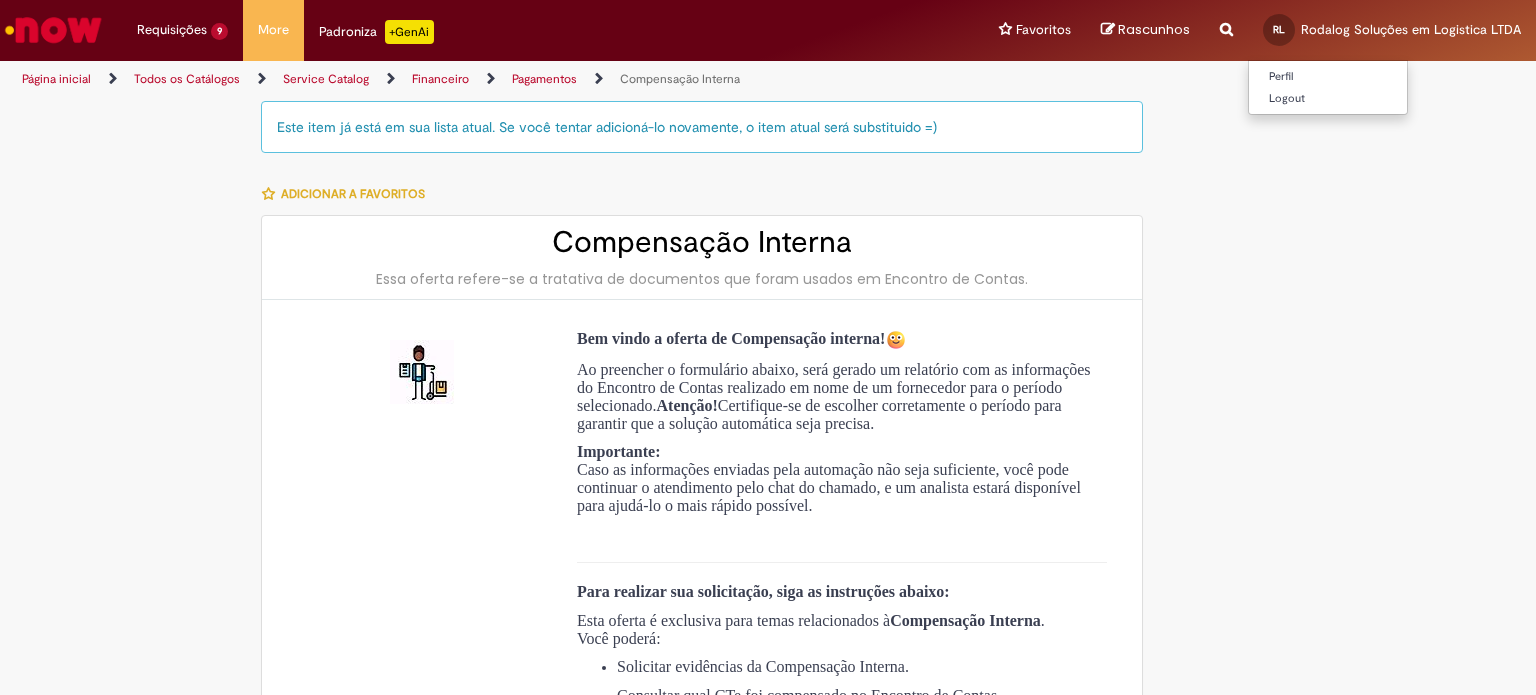 type on "**********" 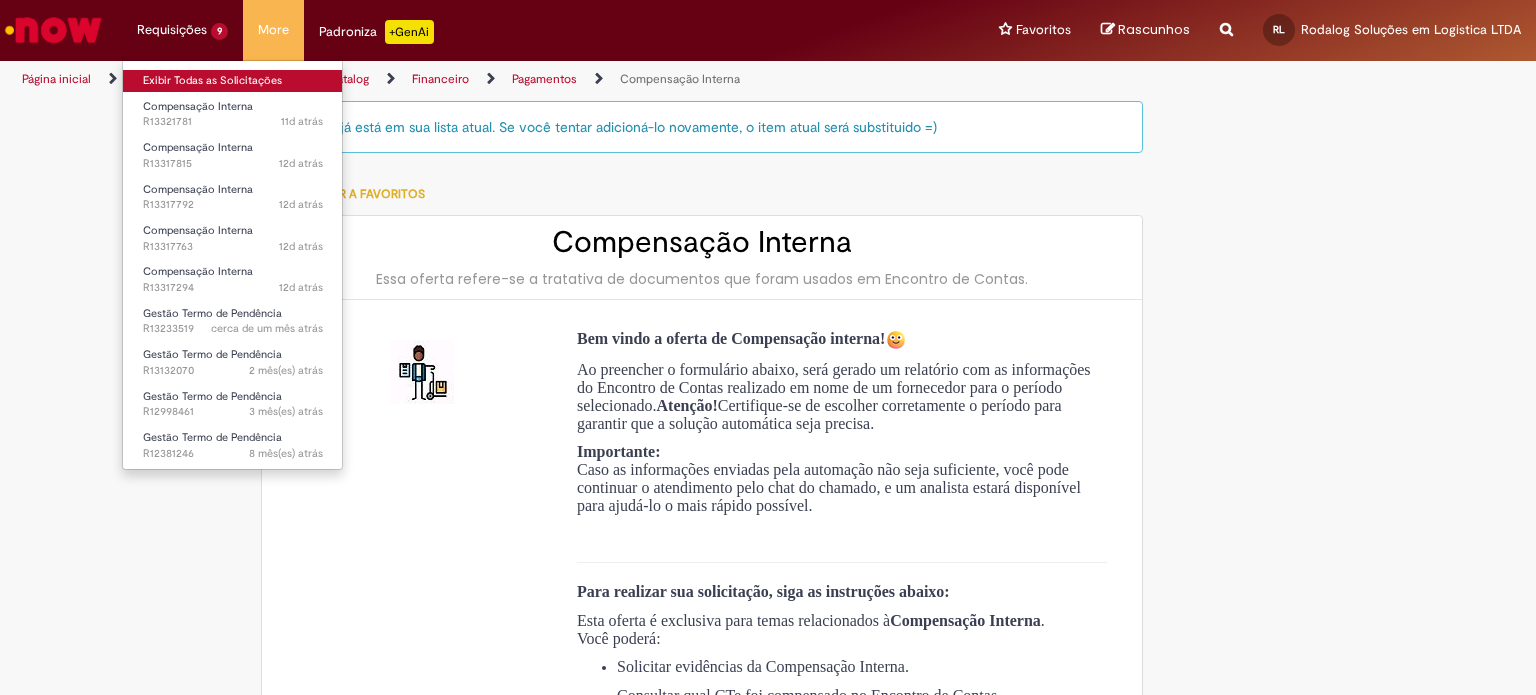 click on "Exibir Todas as Solicitações" at bounding box center (233, 81) 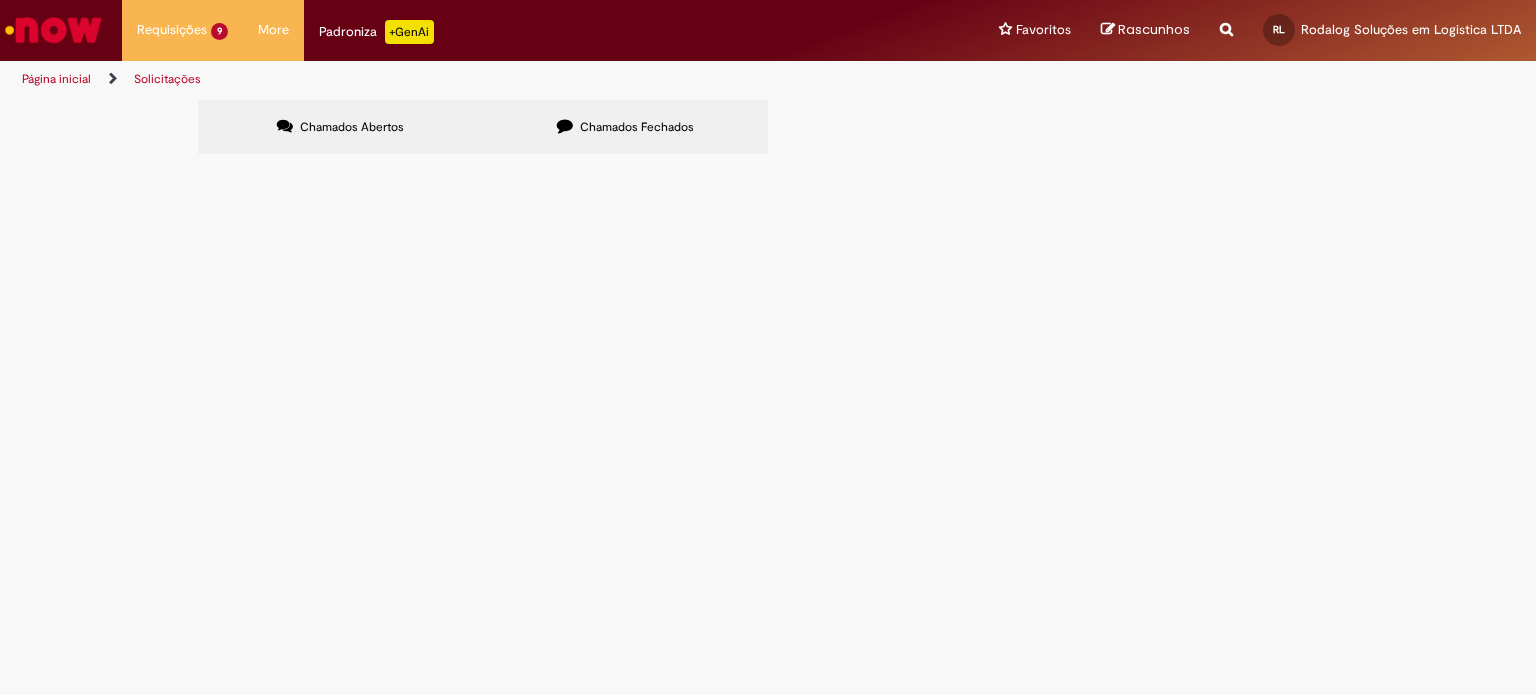 scroll, scrollTop: 228, scrollLeft: 0, axis: vertical 